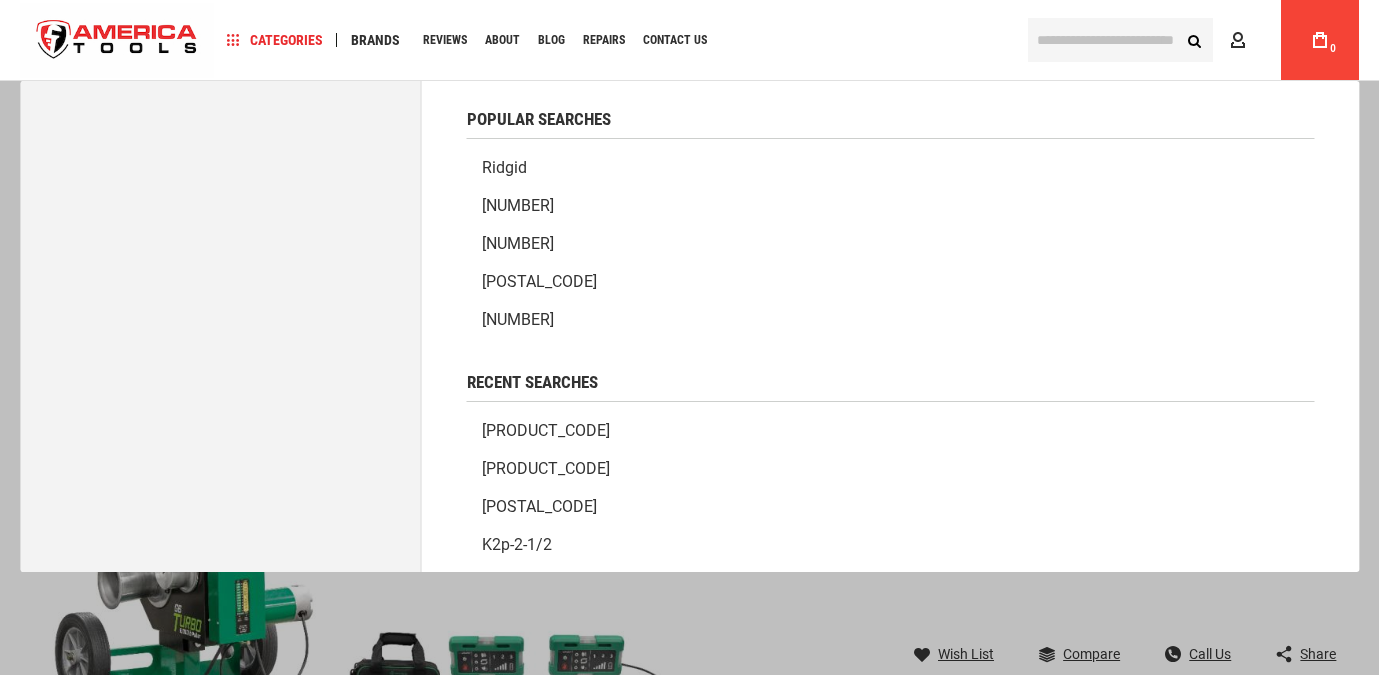 scroll, scrollTop: 79, scrollLeft: 0, axis: vertical 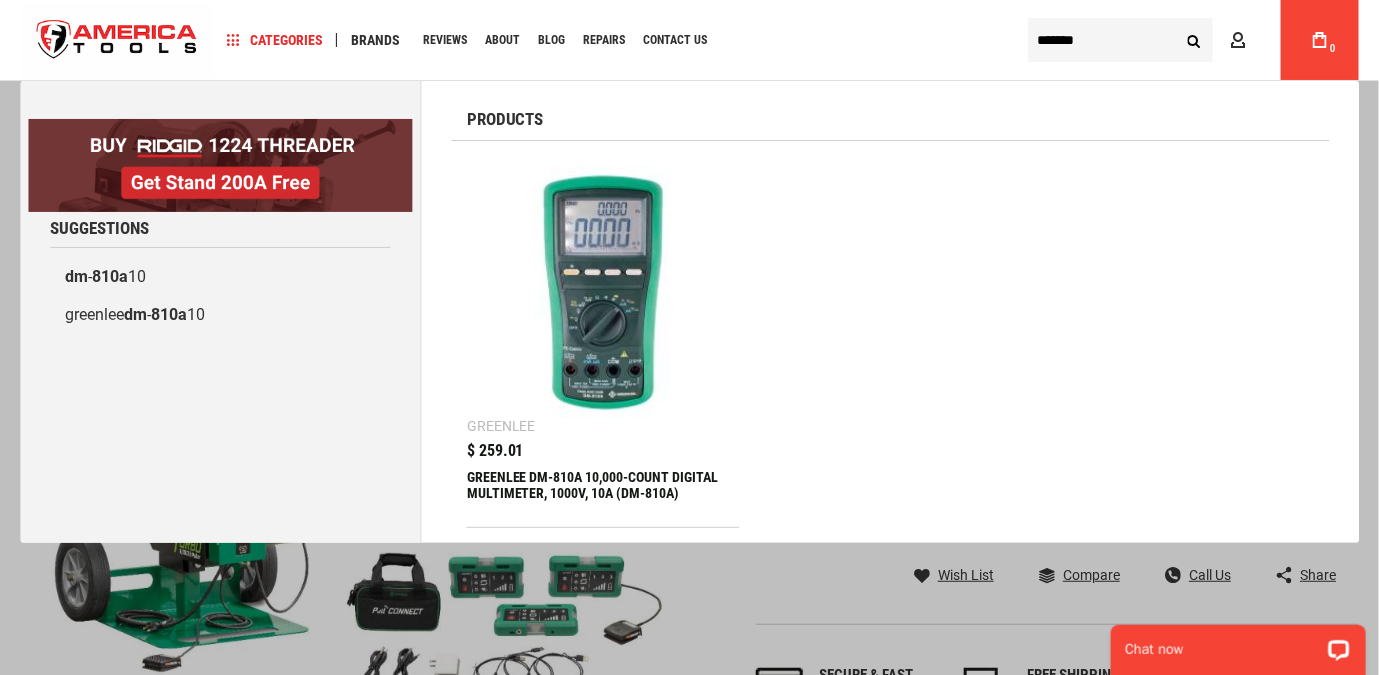 type on "*******" 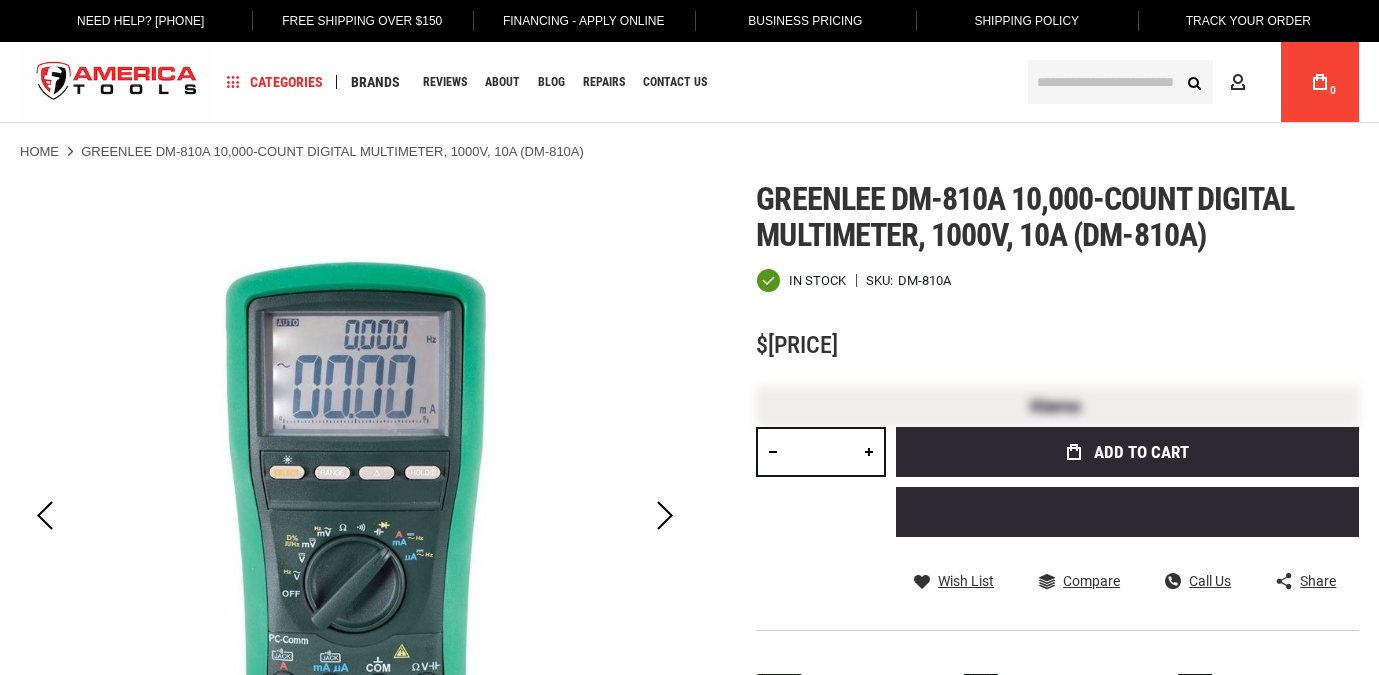 scroll, scrollTop: 0, scrollLeft: 0, axis: both 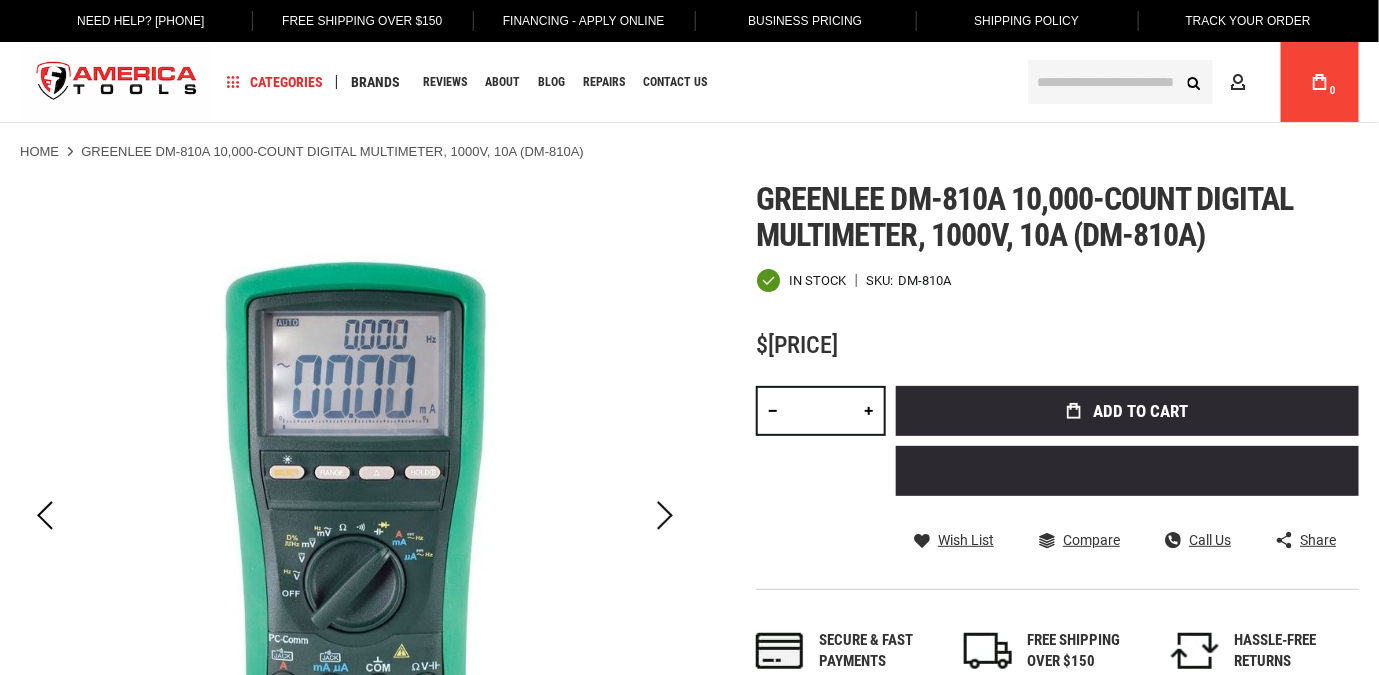 type on "******" 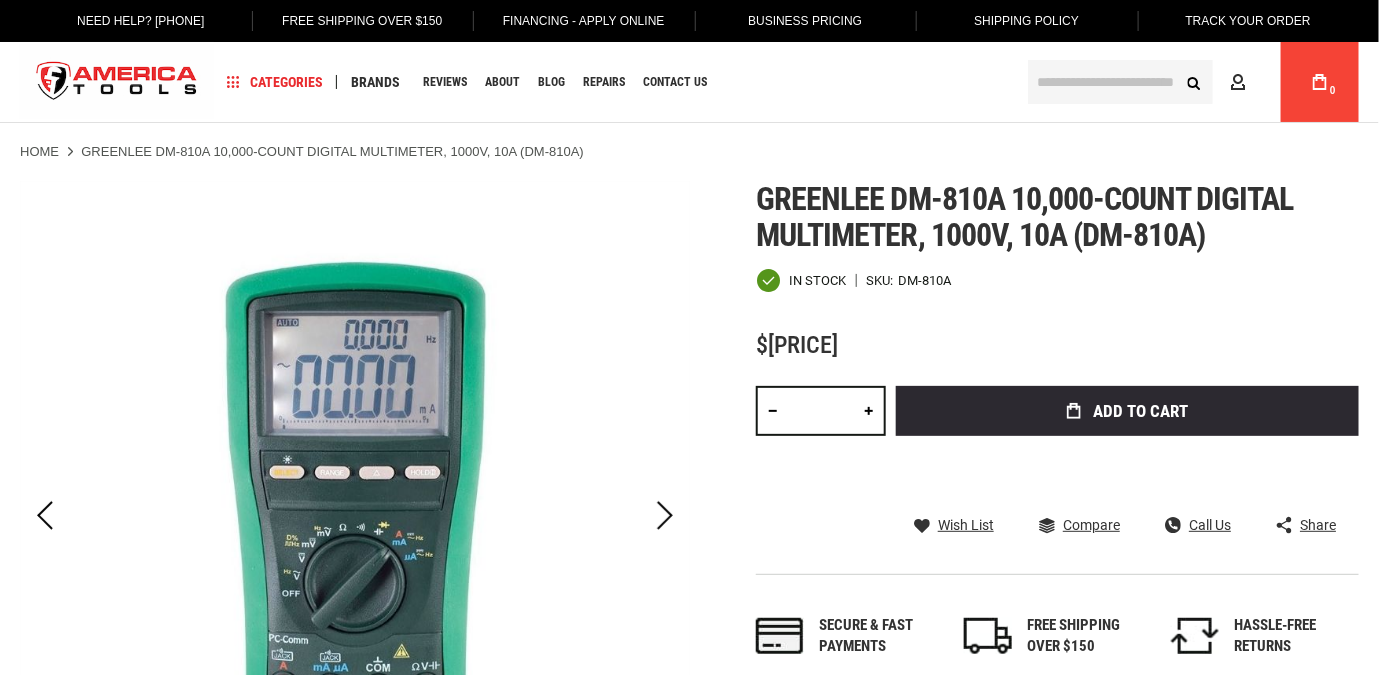 drag, startPoint x: 0, startPoint y: 0, endPoint x: 777, endPoint y: 348, distance: 851.3713 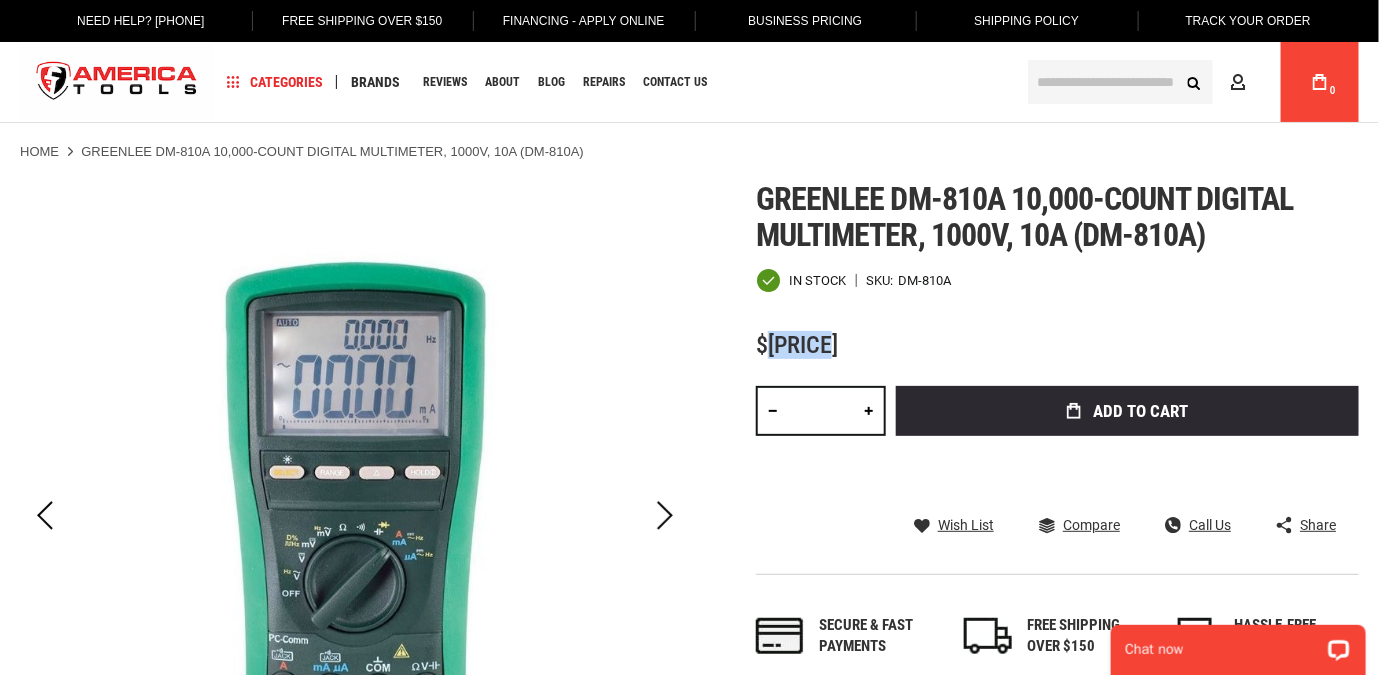 scroll, scrollTop: 0, scrollLeft: 0, axis: both 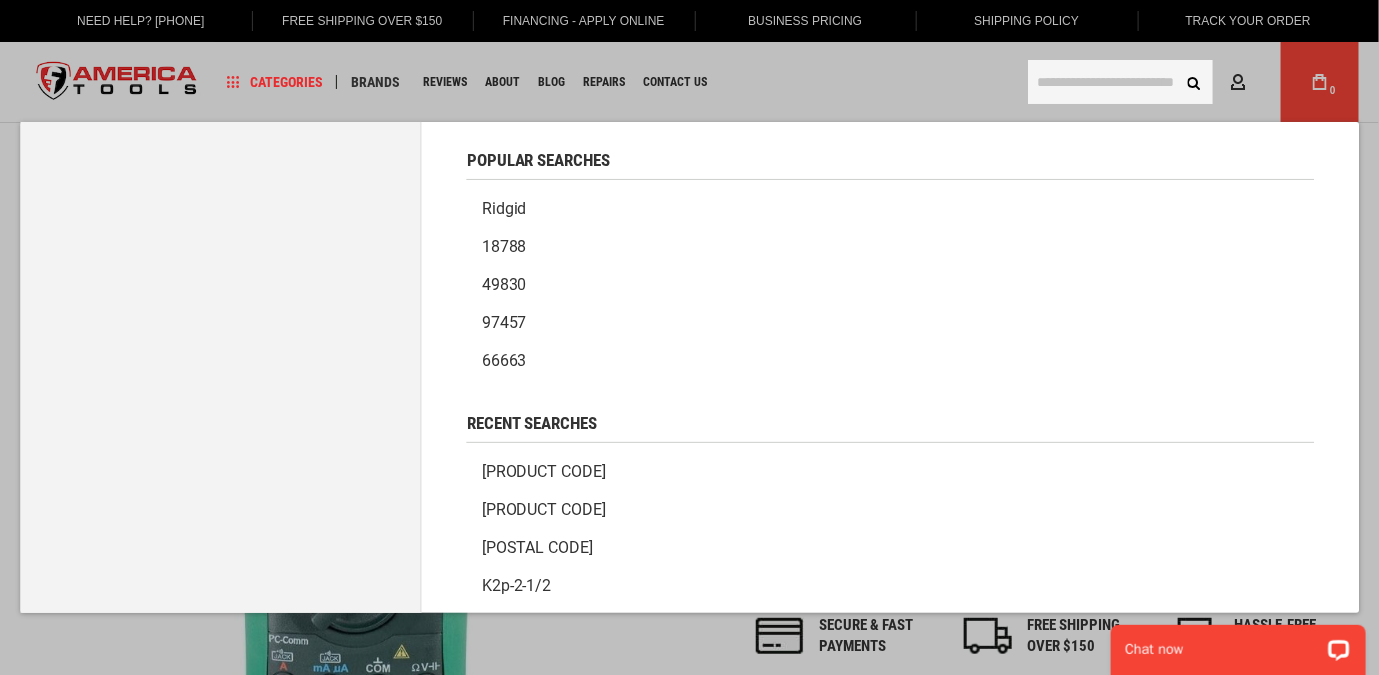 click at bounding box center [1120, 82] 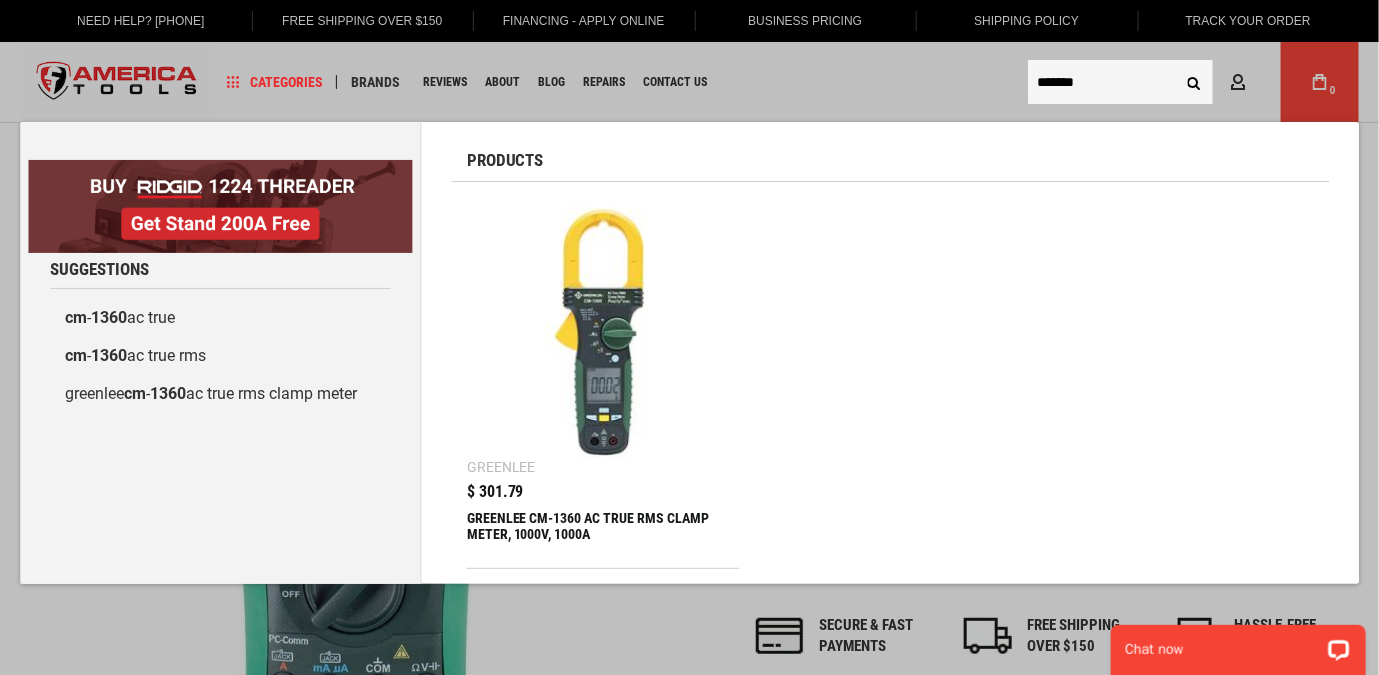 type on "*******" 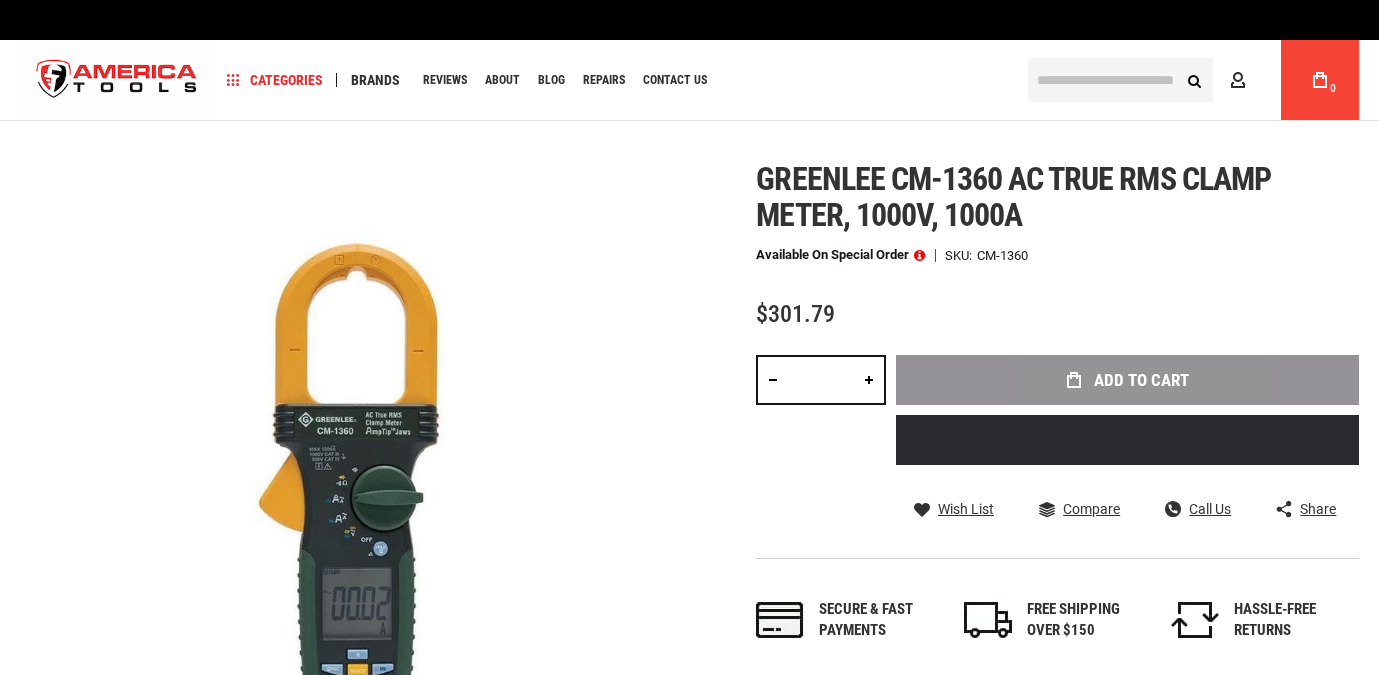scroll, scrollTop: 0, scrollLeft: 0, axis: both 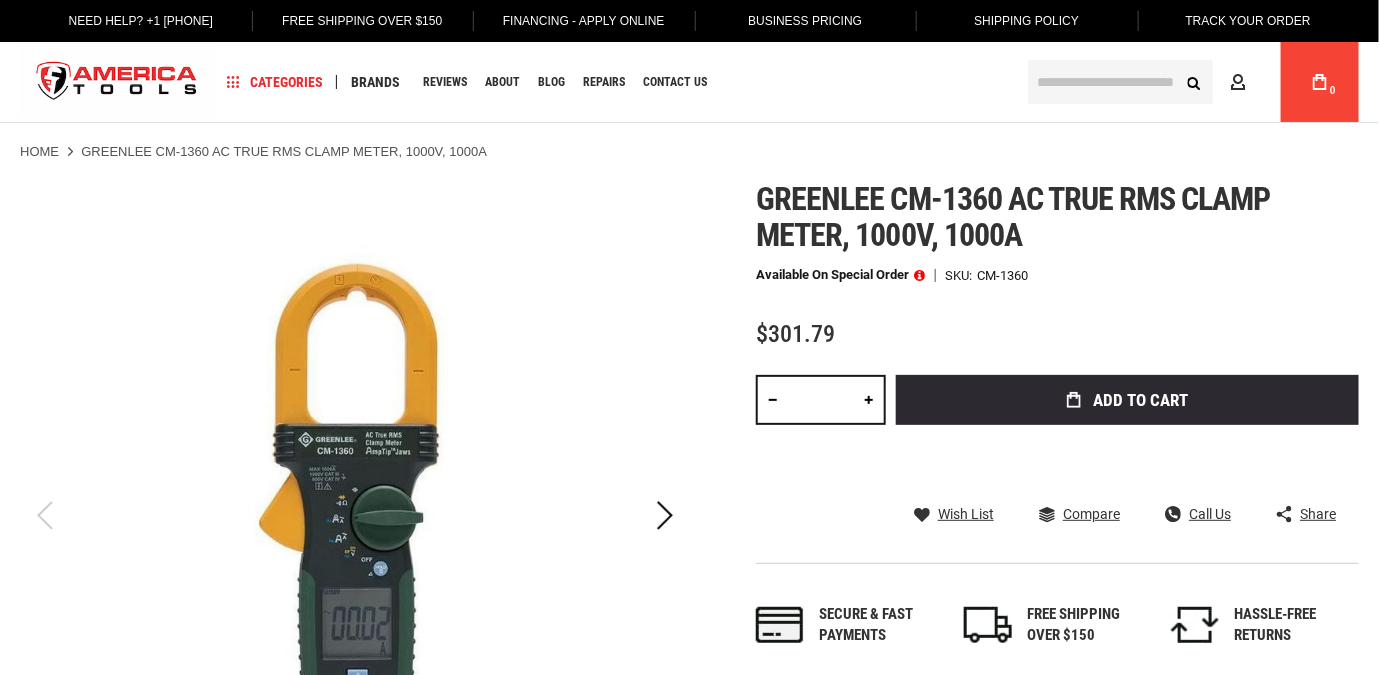 type on "******" 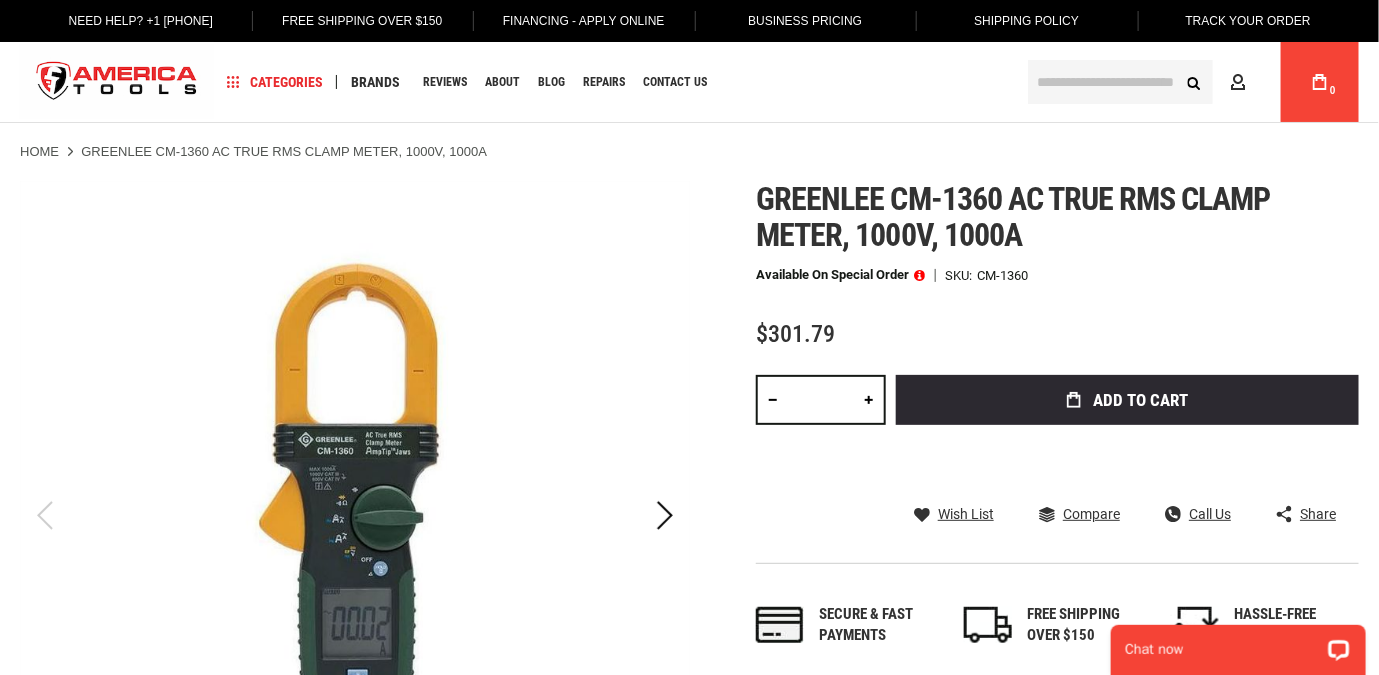 scroll, scrollTop: 0, scrollLeft: 0, axis: both 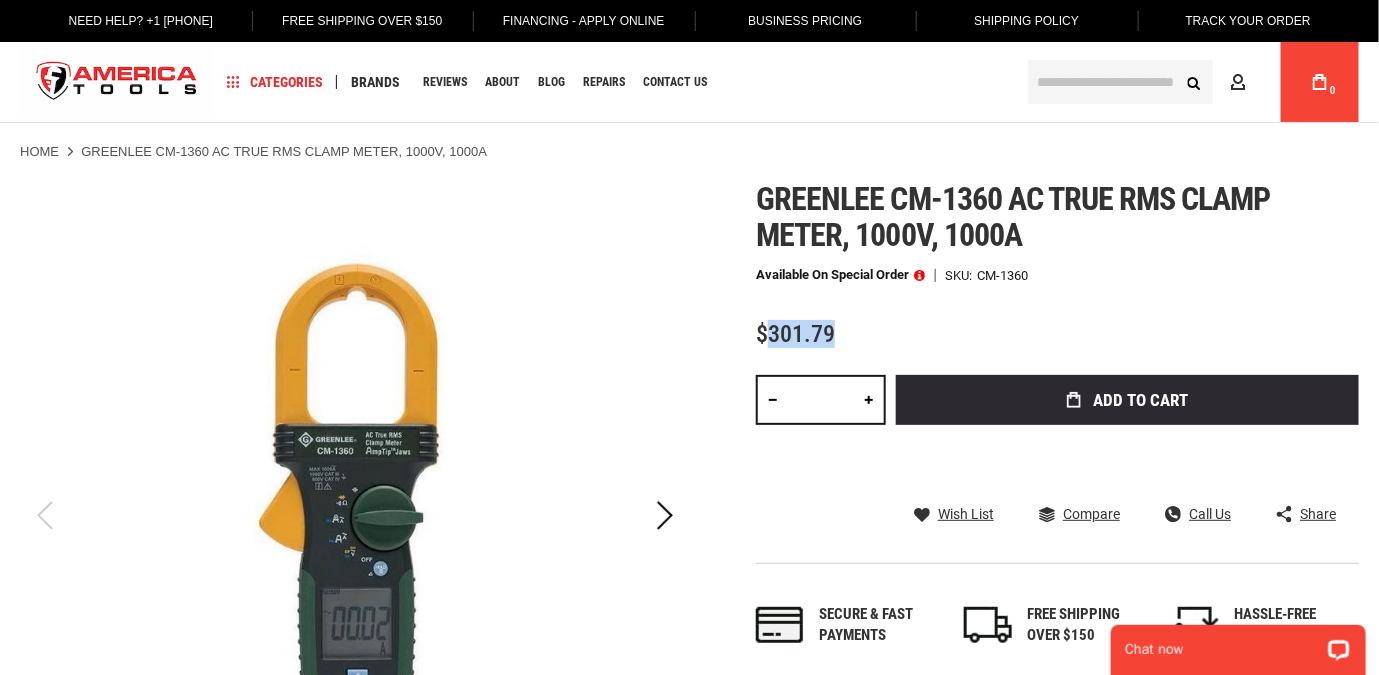 drag, startPoint x: 839, startPoint y: 323, endPoint x: 773, endPoint y: 328, distance: 66.189125 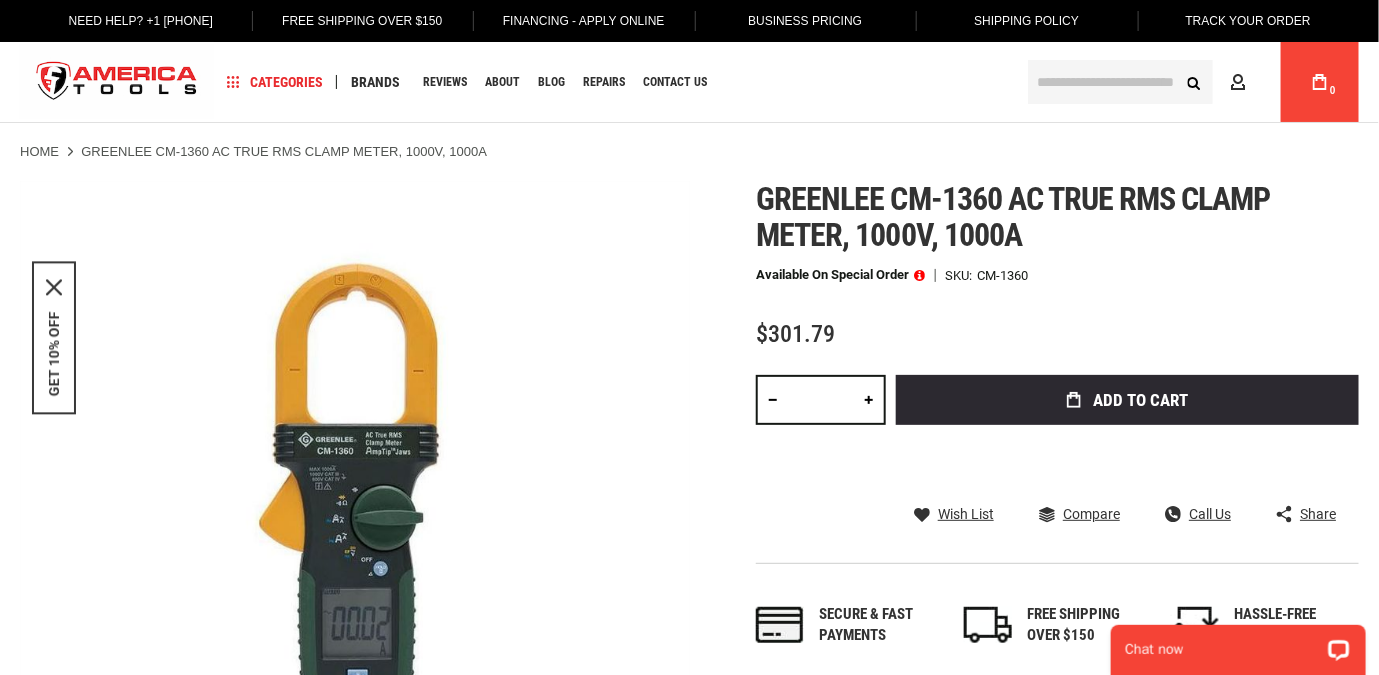 click at bounding box center [1120, 82] 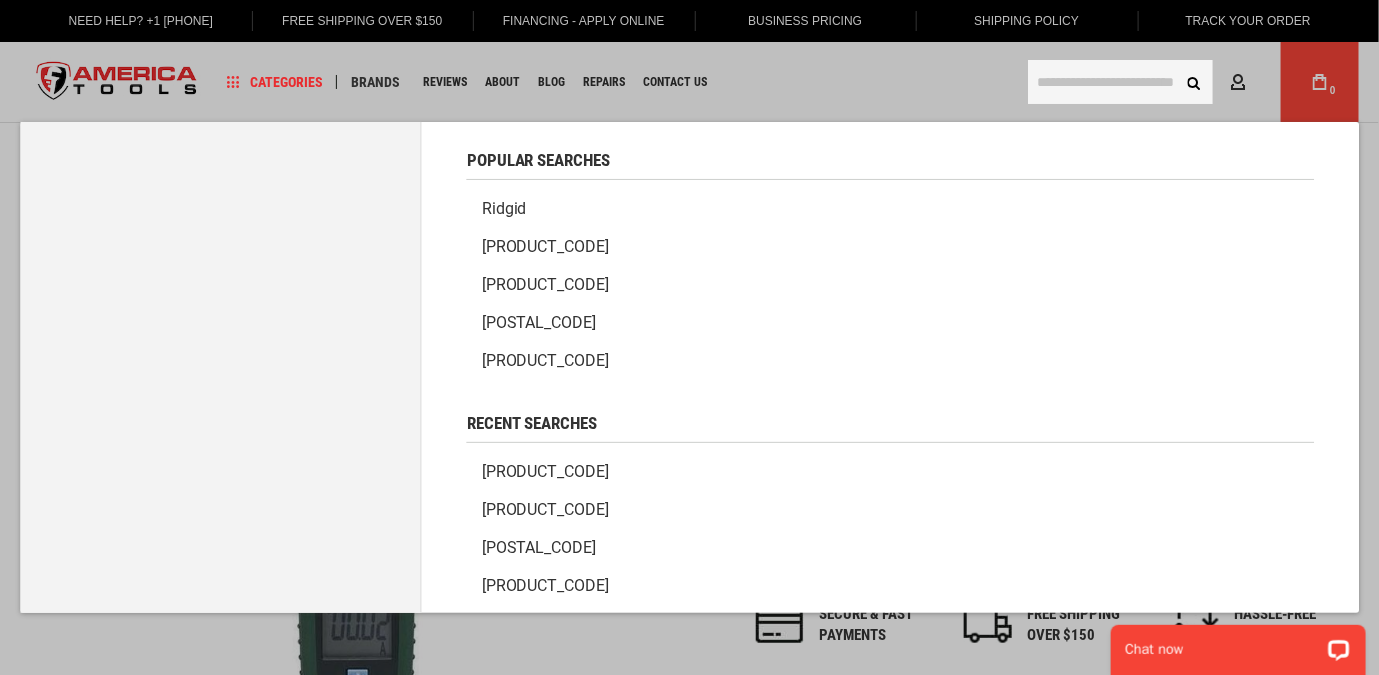 paste on "*******" 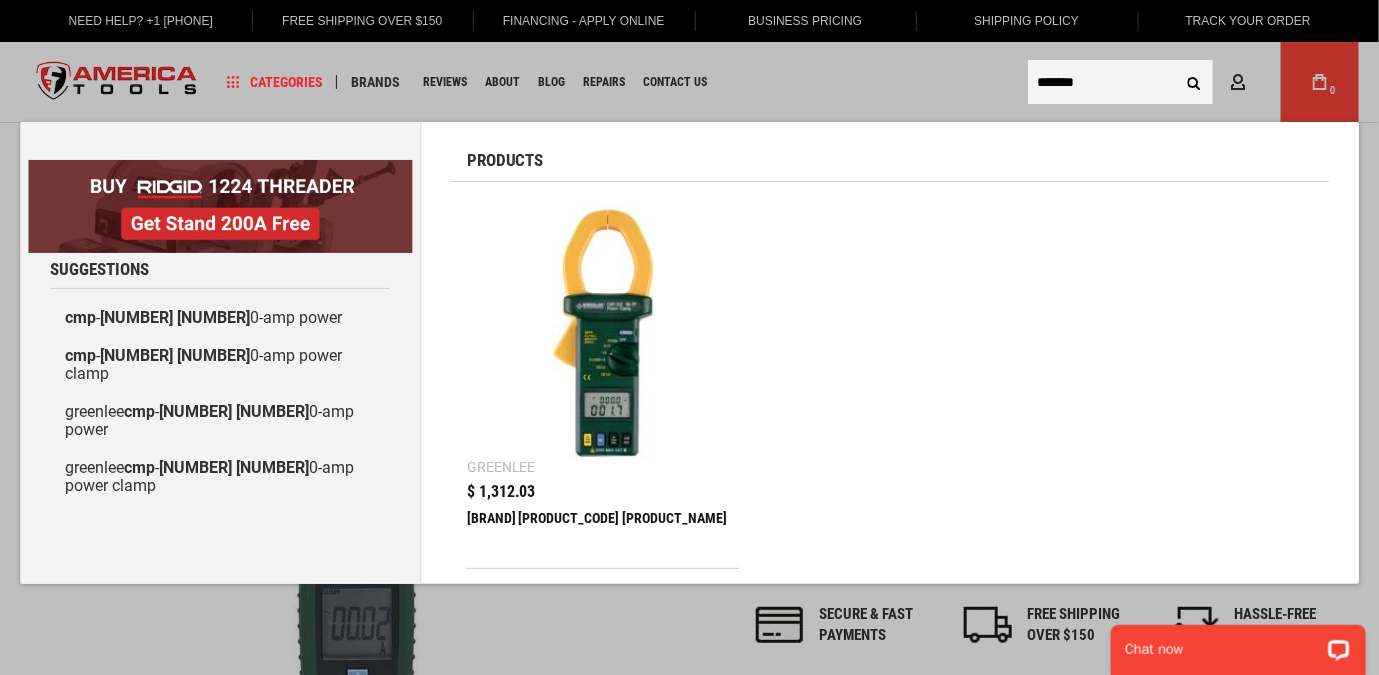 type on "*******" 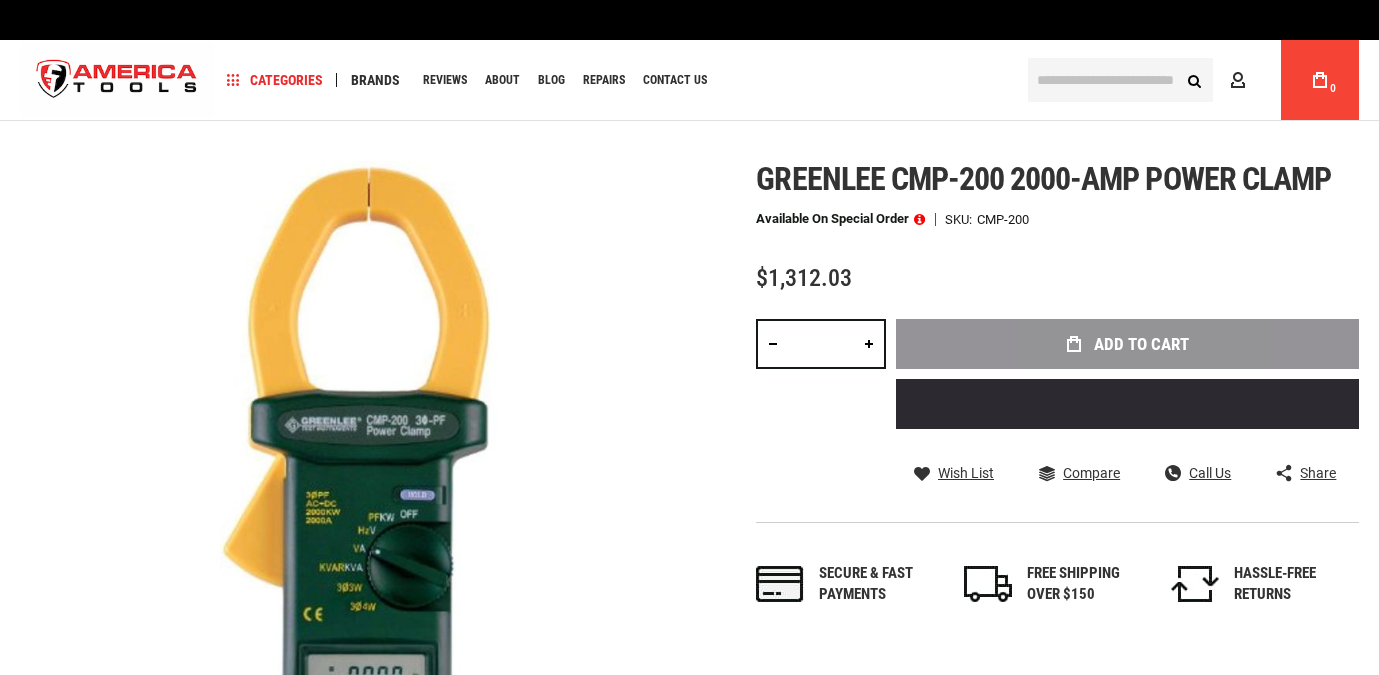 scroll, scrollTop: 0, scrollLeft: 0, axis: both 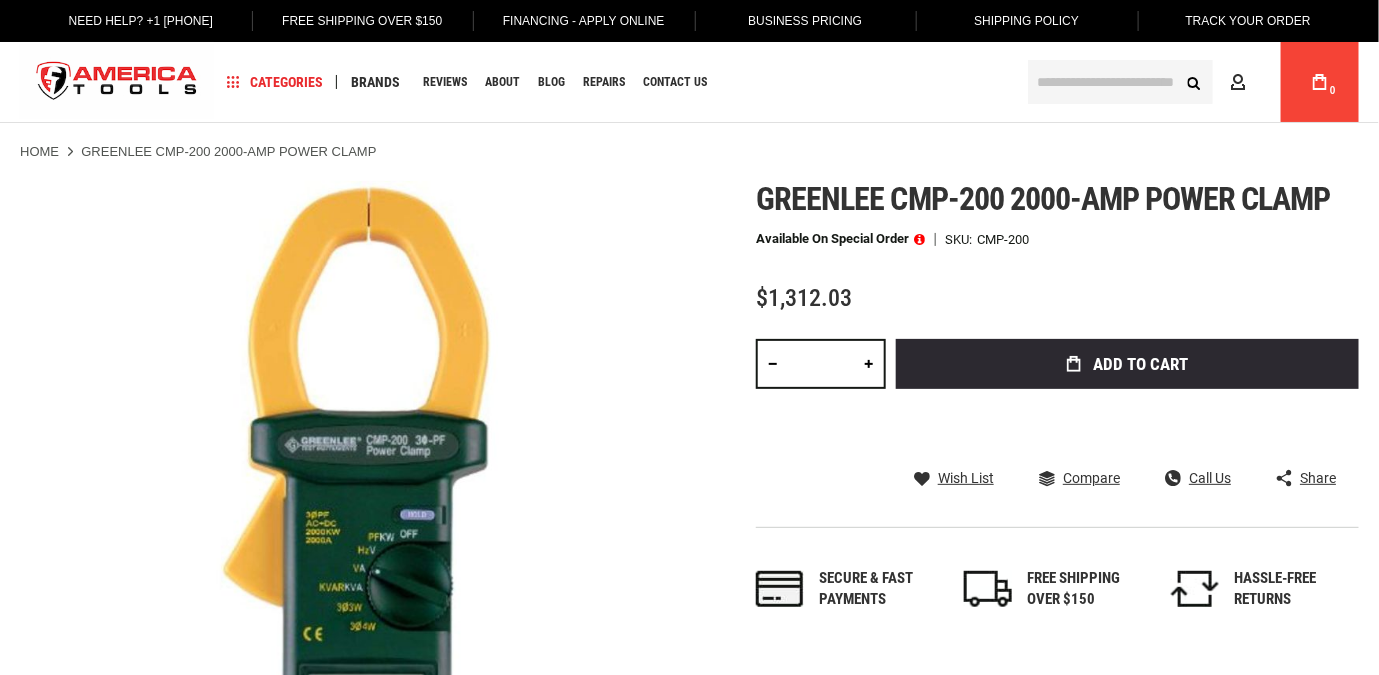 type on "******" 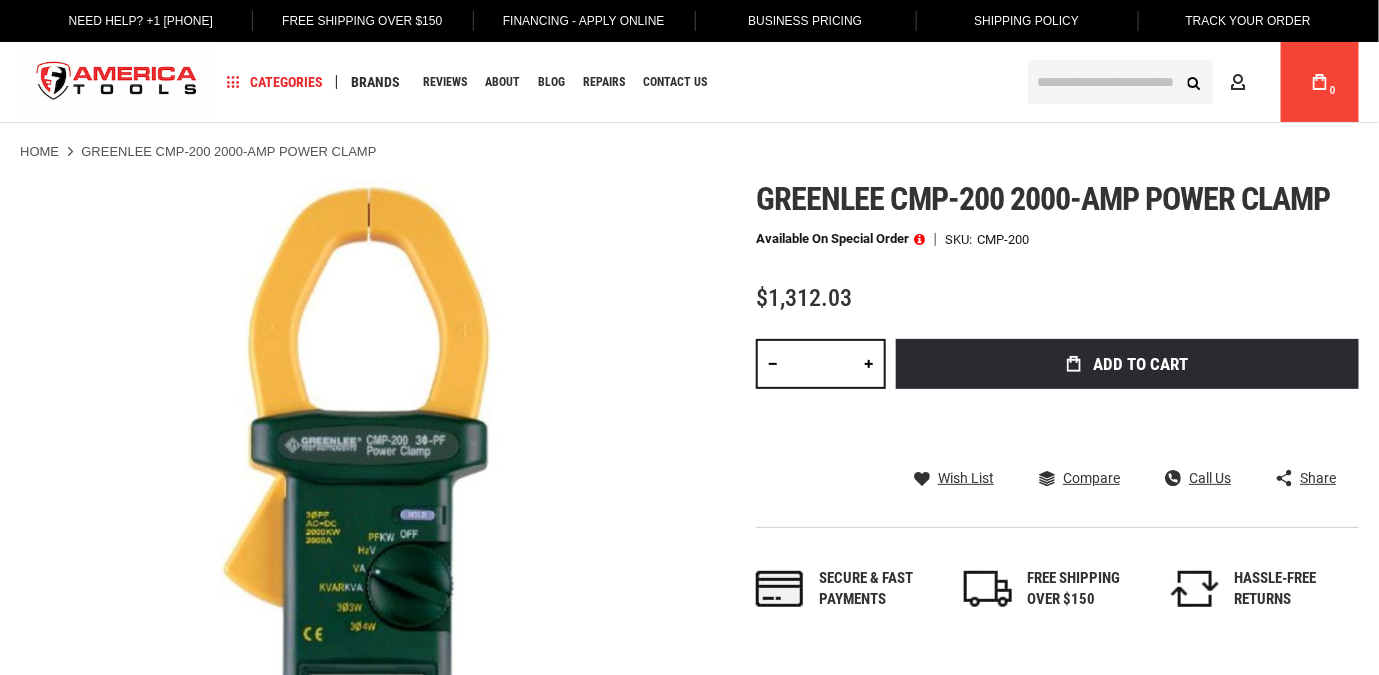 scroll, scrollTop: 0, scrollLeft: 0, axis: both 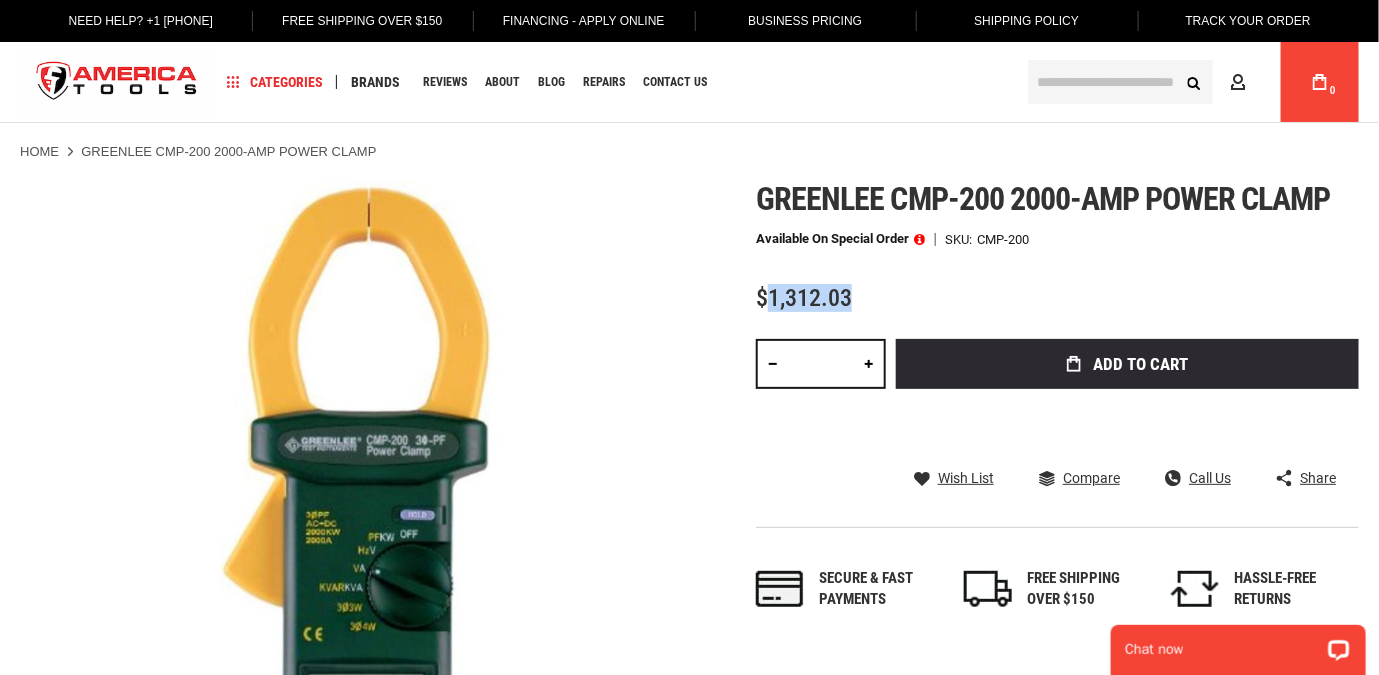 drag, startPoint x: 859, startPoint y: 298, endPoint x: 771, endPoint y: 303, distance: 88.14193 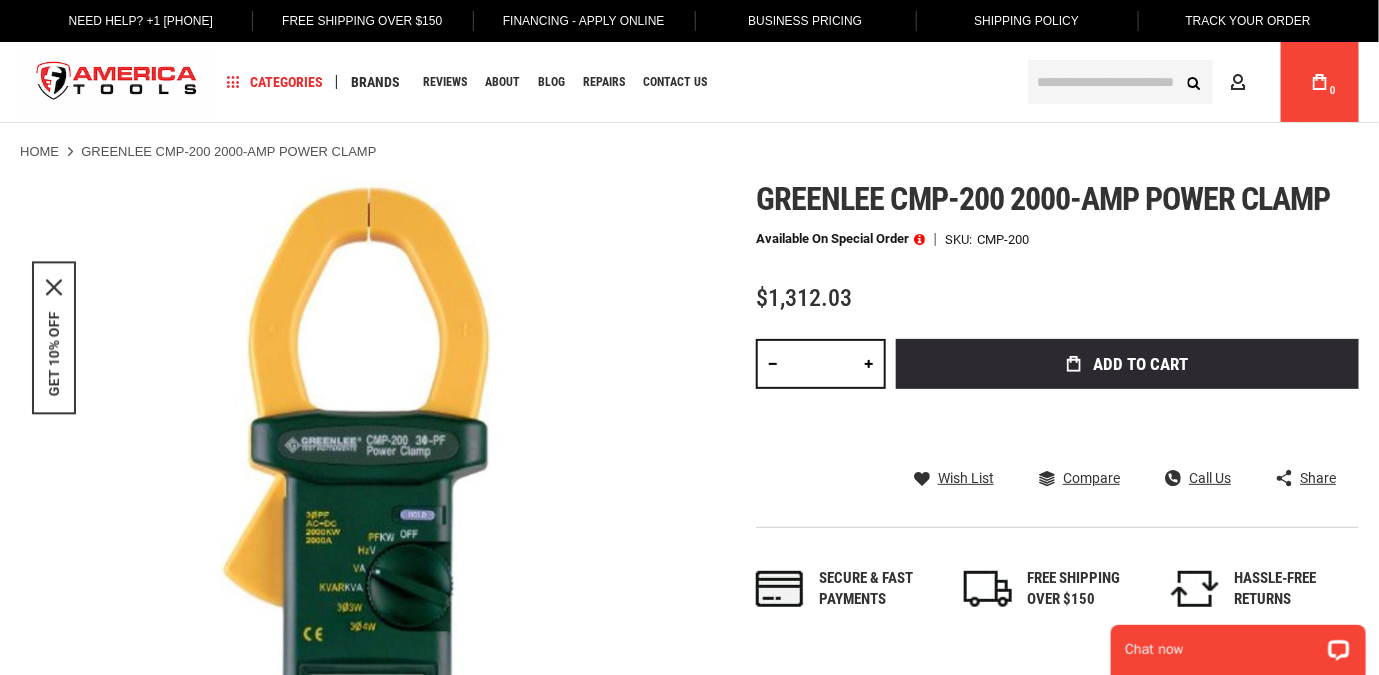 click at bounding box center (1120, 82) 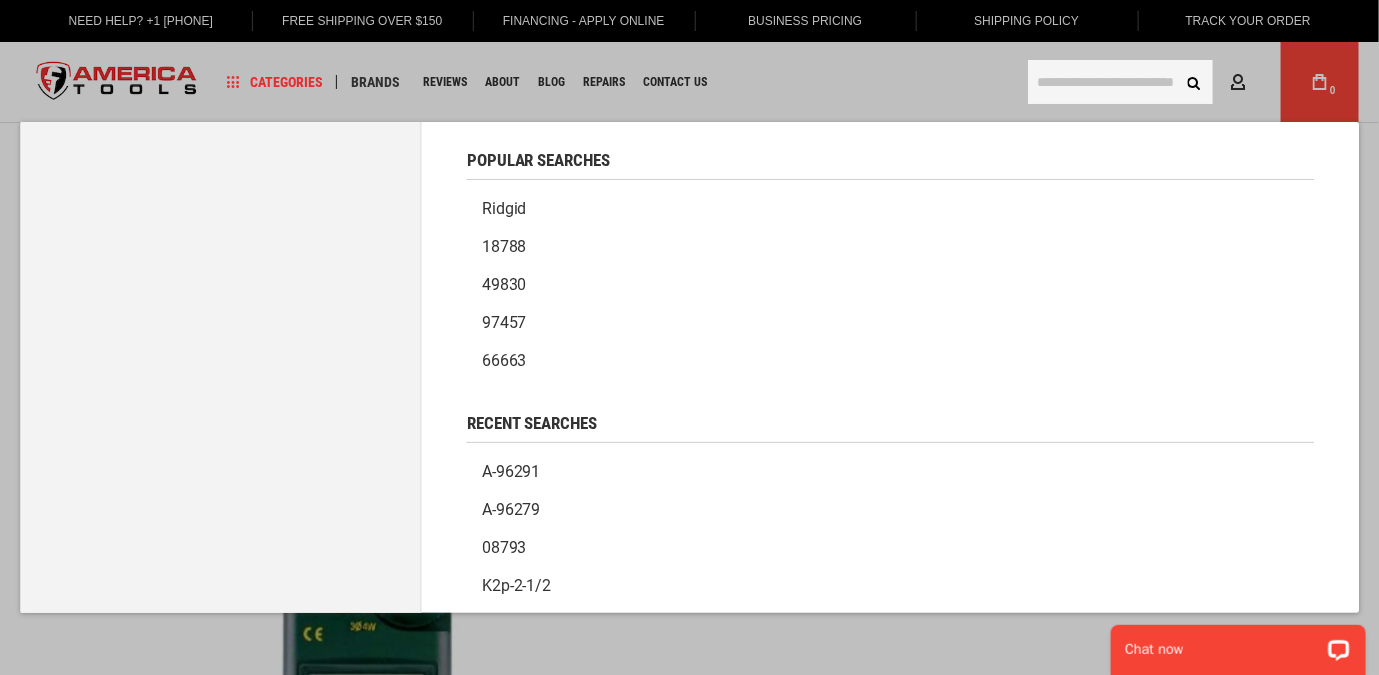 paste on "*****" 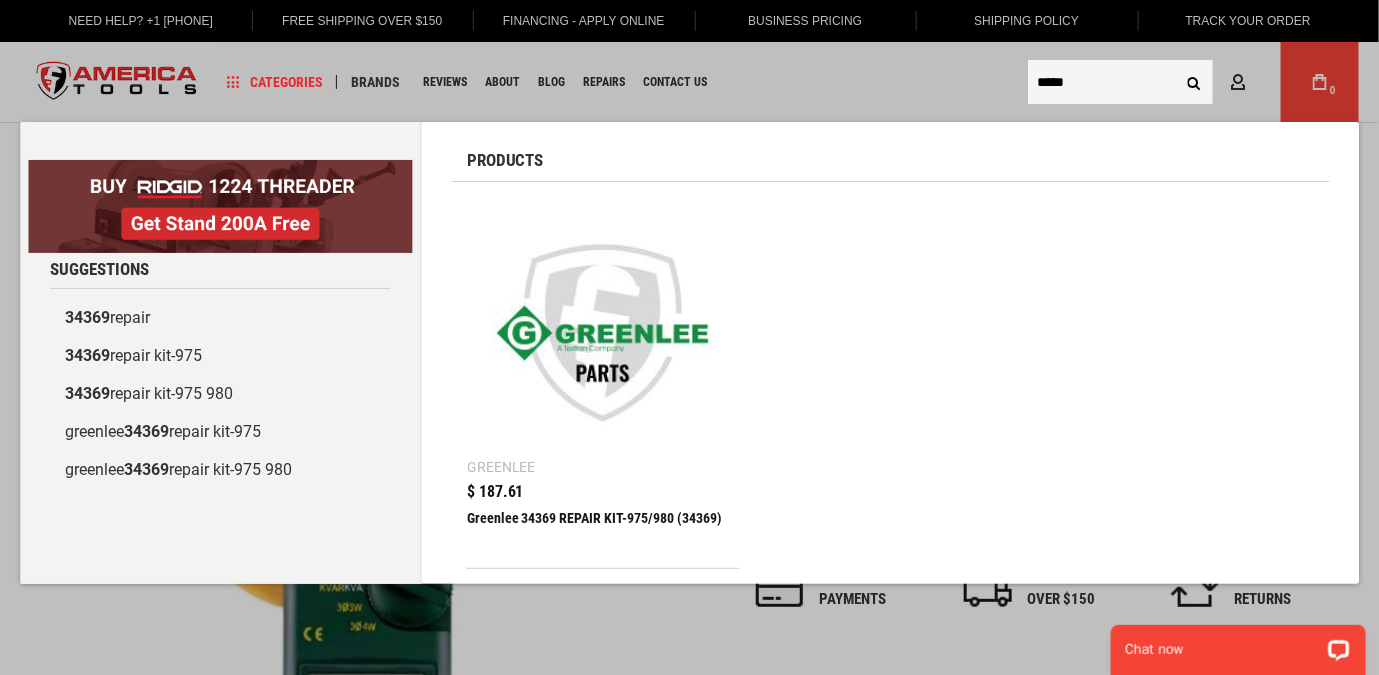 type on "*****" 